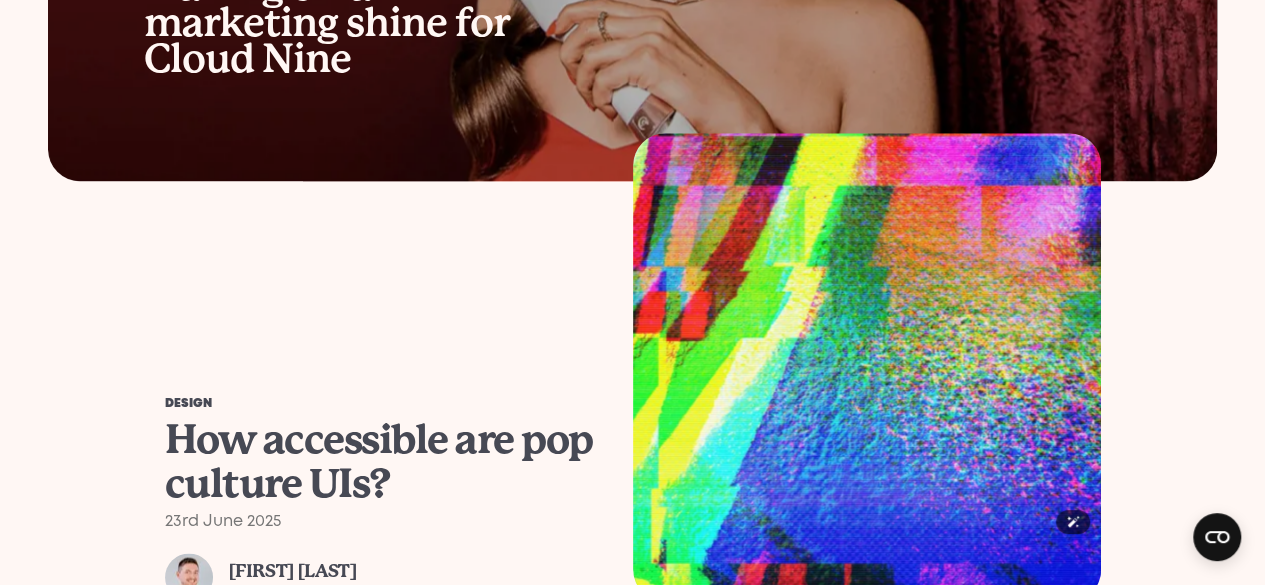 scroll, scrollTop: 1600, scrollLeft: 0, axis: vertical 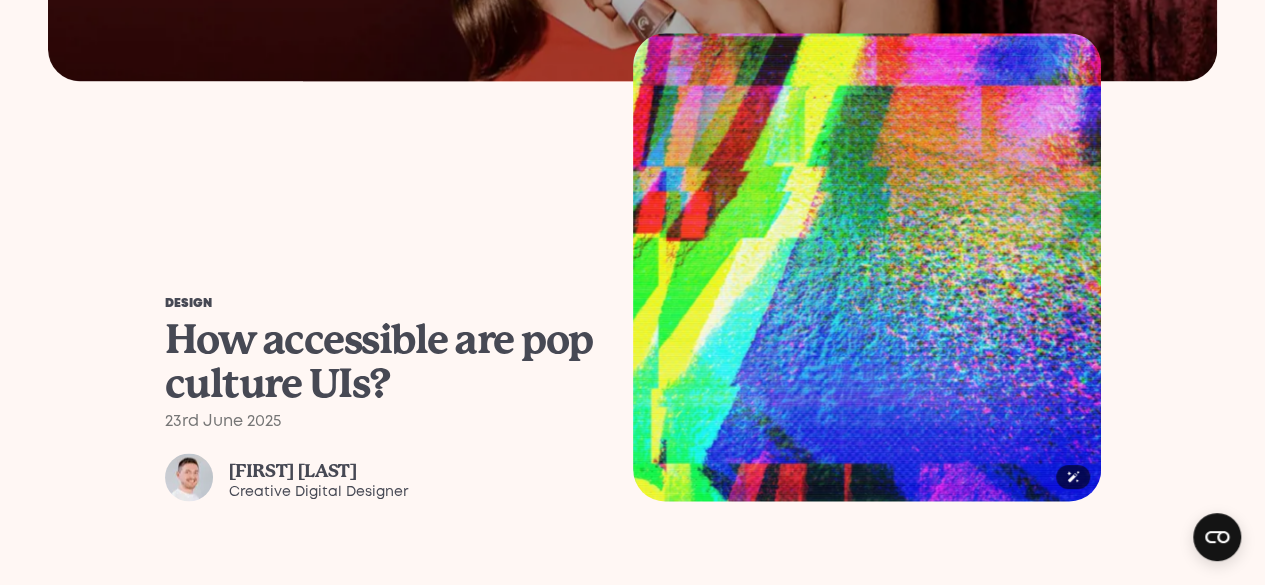 click at bounding box center [866, 266] 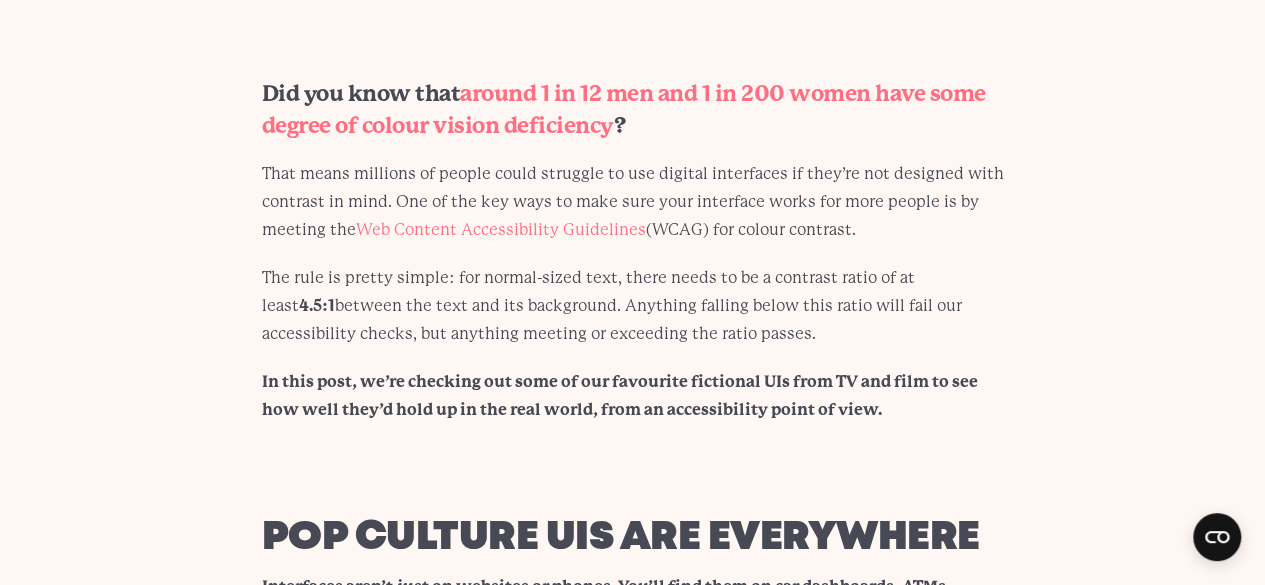 scroll, scrollTop: 0, scrollLeft: 0, axis: both 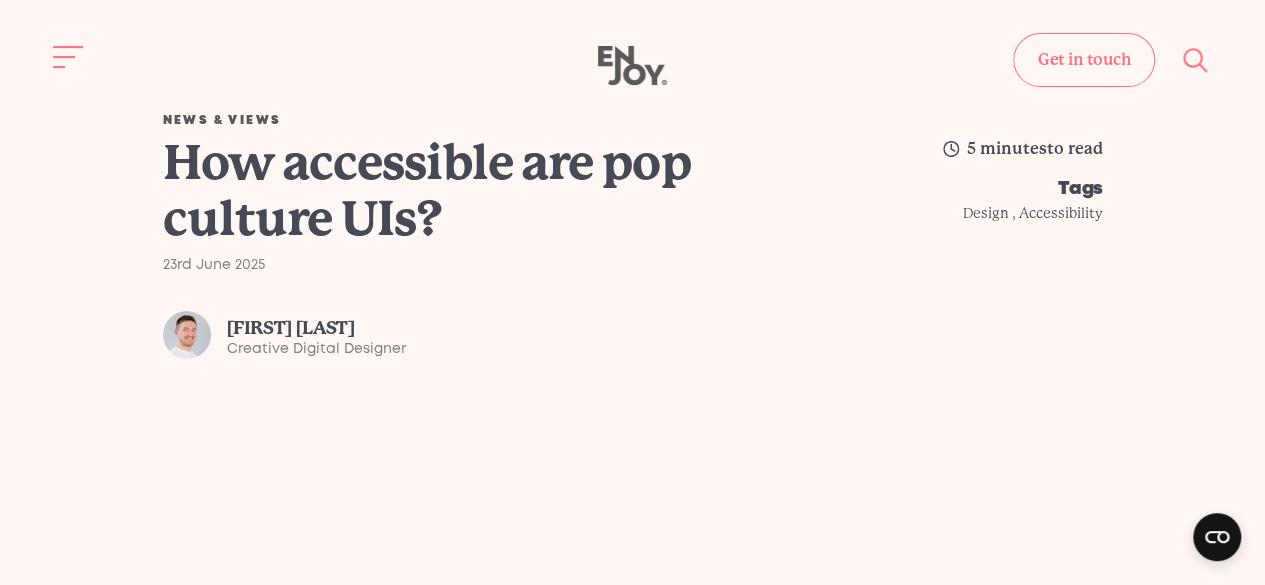 click on "Enjoy Digital" 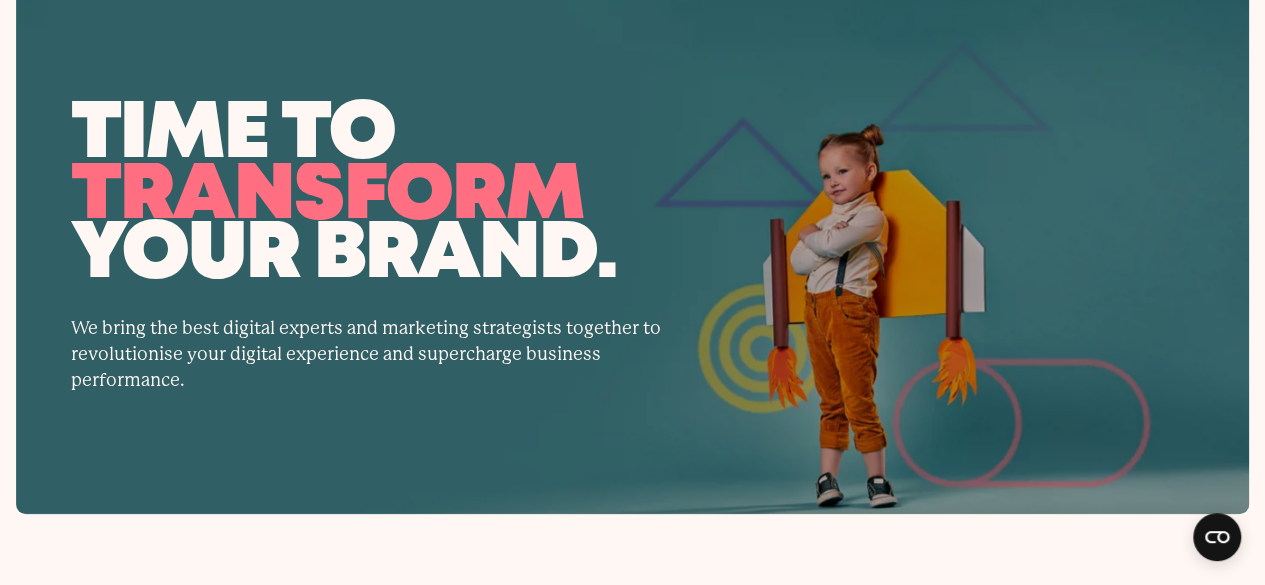 scroll, scrollTop: 0, scrollLeft: 0, axis: both 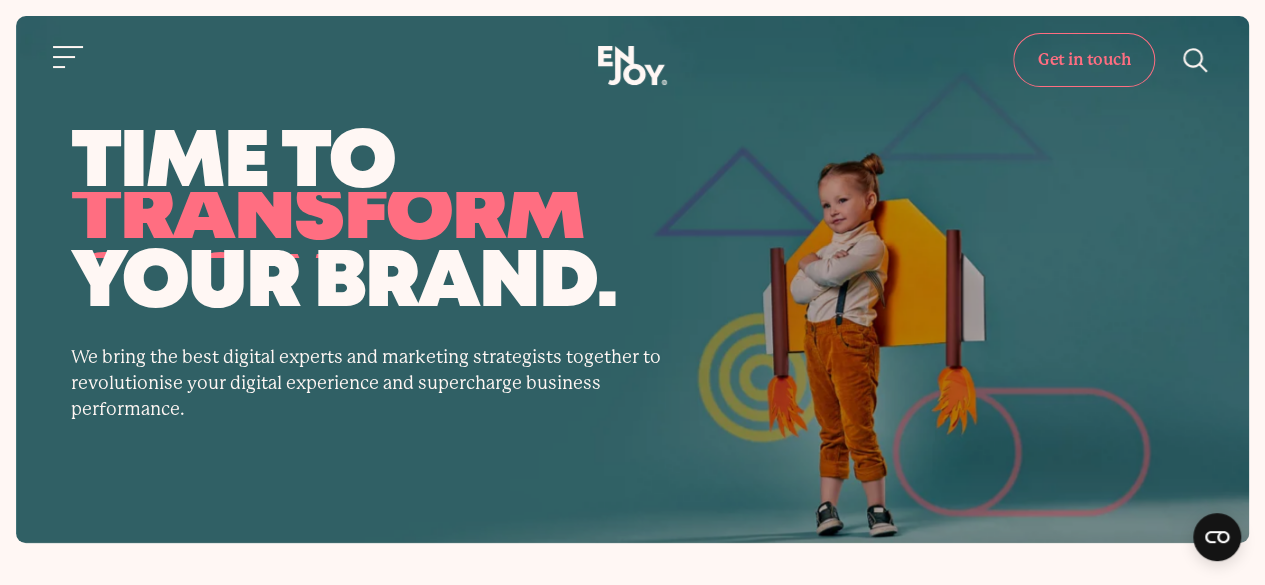 click on "Get in touch" at bounding box center [1084, 60] 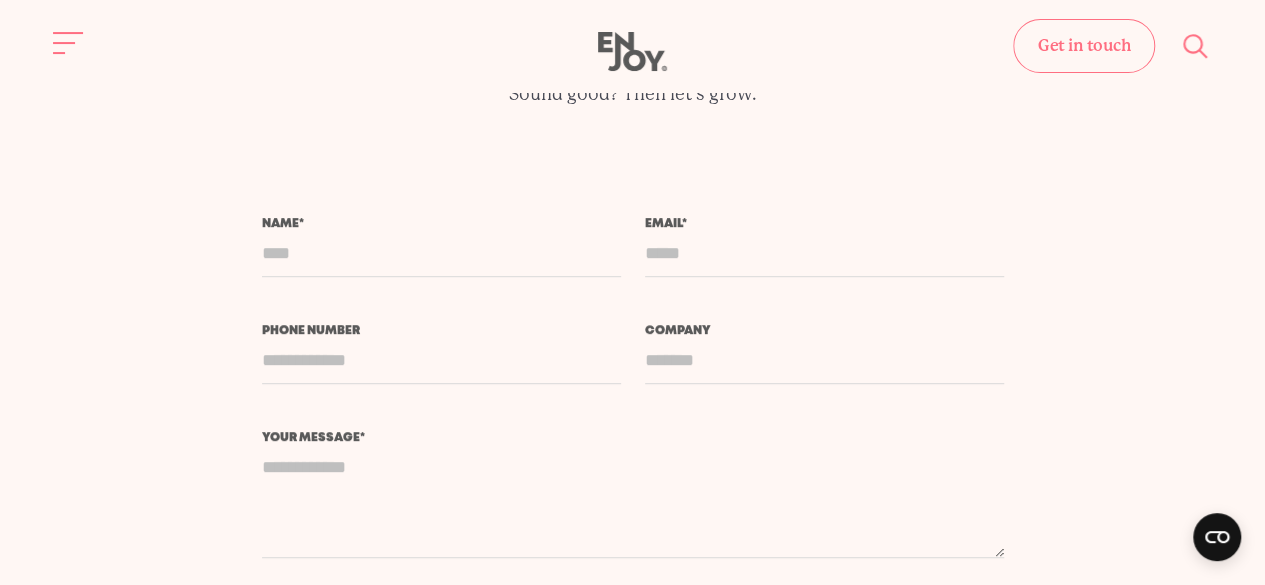 scroll, scrollTop: 100, scrollLeft: 0, axis: vertical 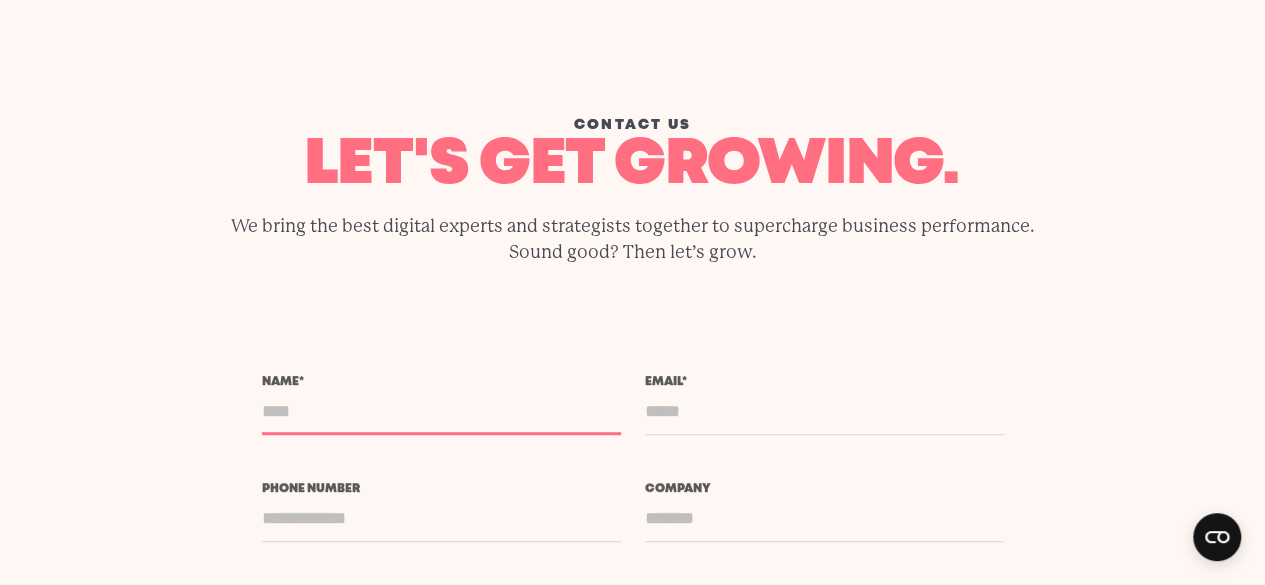 click on "Name                                              *" at bounding box center (441, 411) 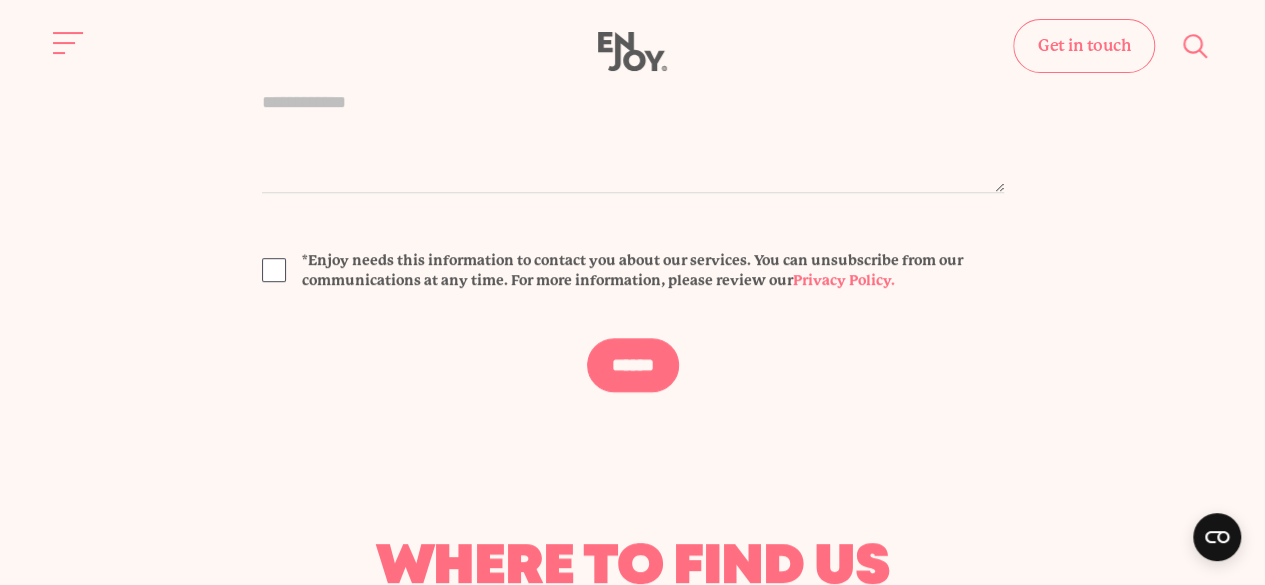 scroll, scrollTop: 600, scrollLeft: 0, axis: vertical 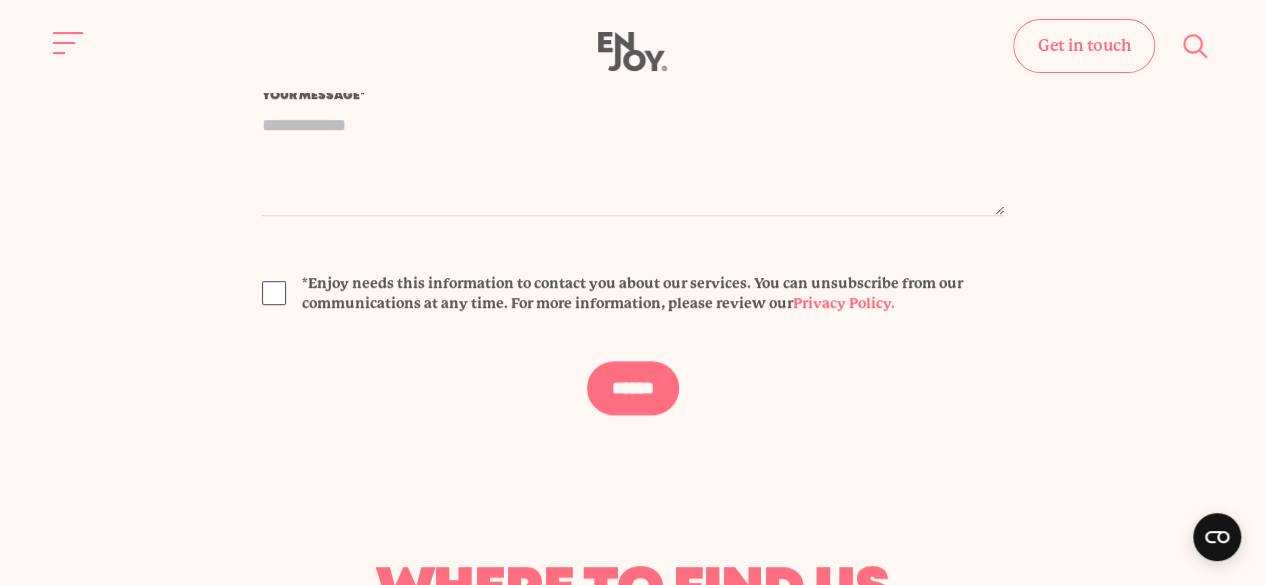 click at bounding box center (274, 293) 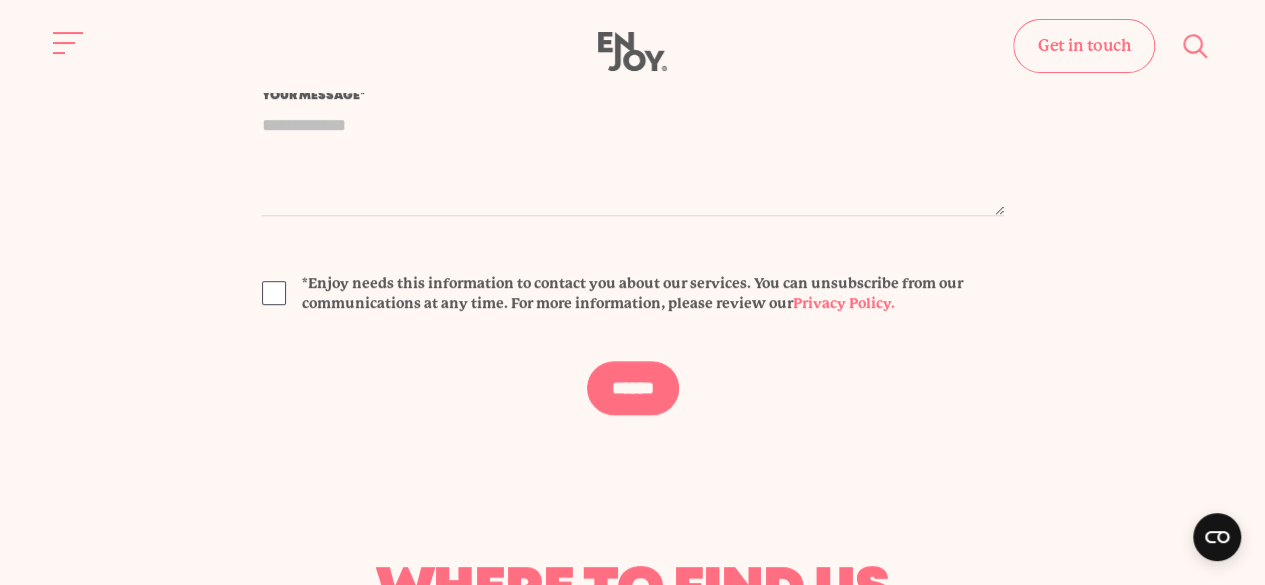 click at bounding box center (274, 293) 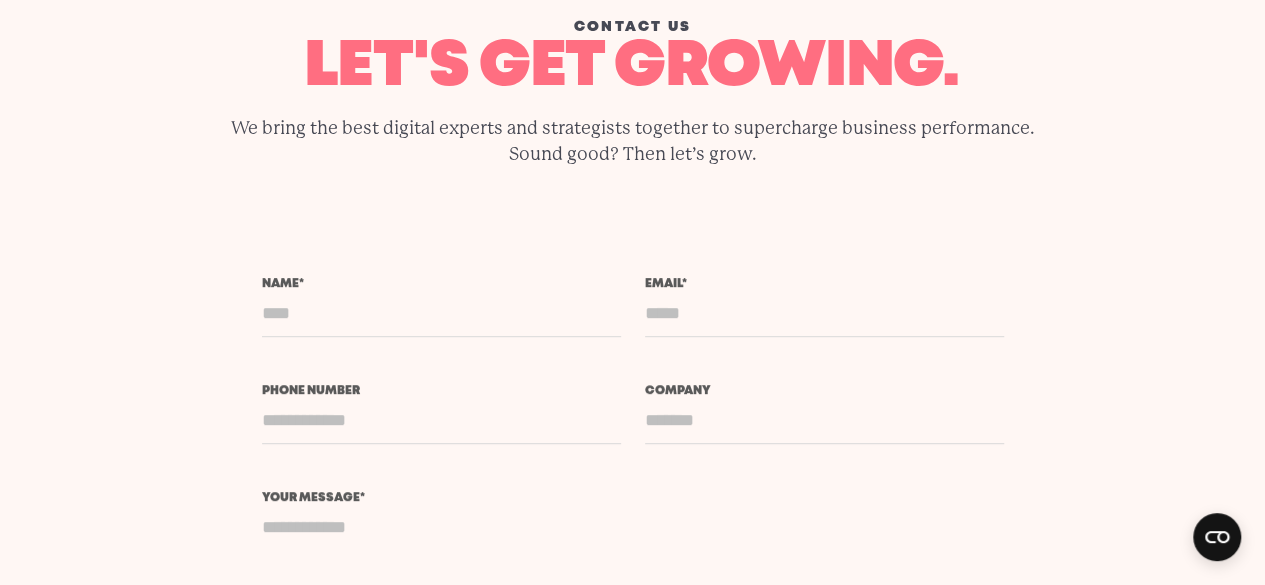 scroll, scrollTop: 100, scrollLeft: 0, axis: vertical 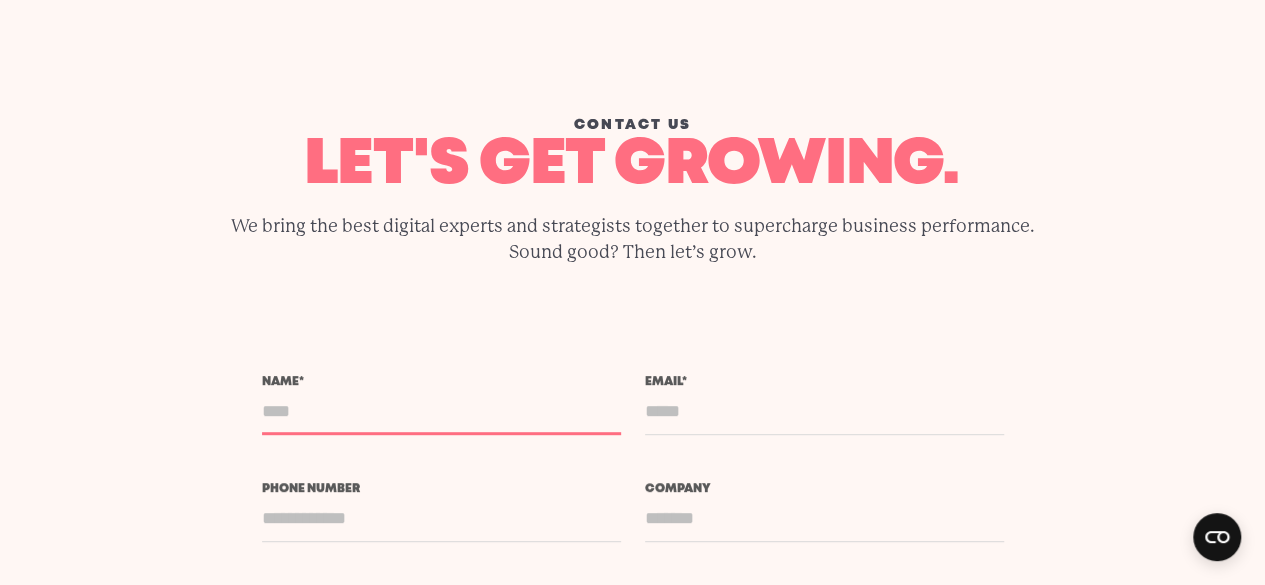 click on "Name                                              *" at bounding box center [441, 411] 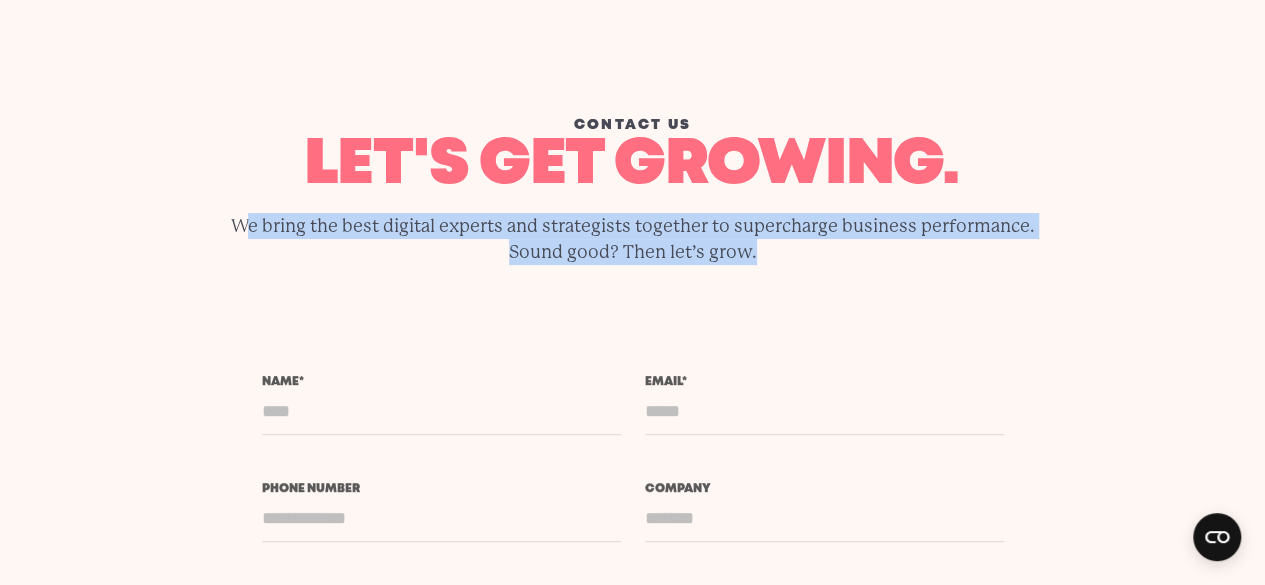 drag, startPoint x: 241, startPoint y: 231, endPoint x: 1024, endPoint y: 259, distance: 783.5005 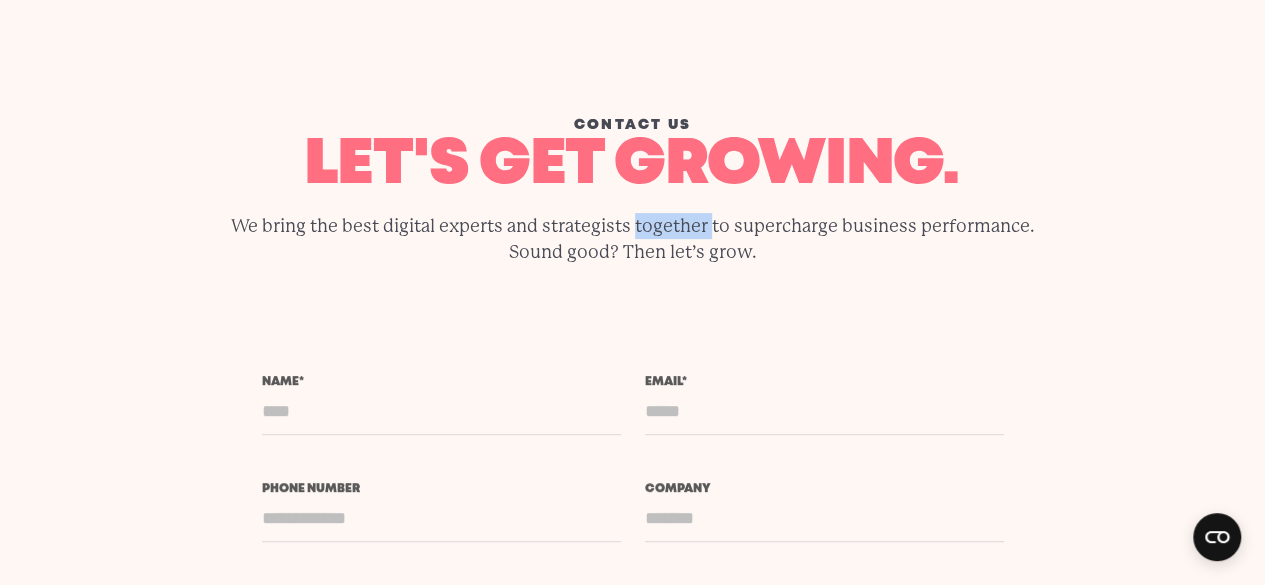 click on "We bring the best digital experts and strategists together to supercharge business performance. Sound good? Then let’s grow." at bounding box center (633, 239) 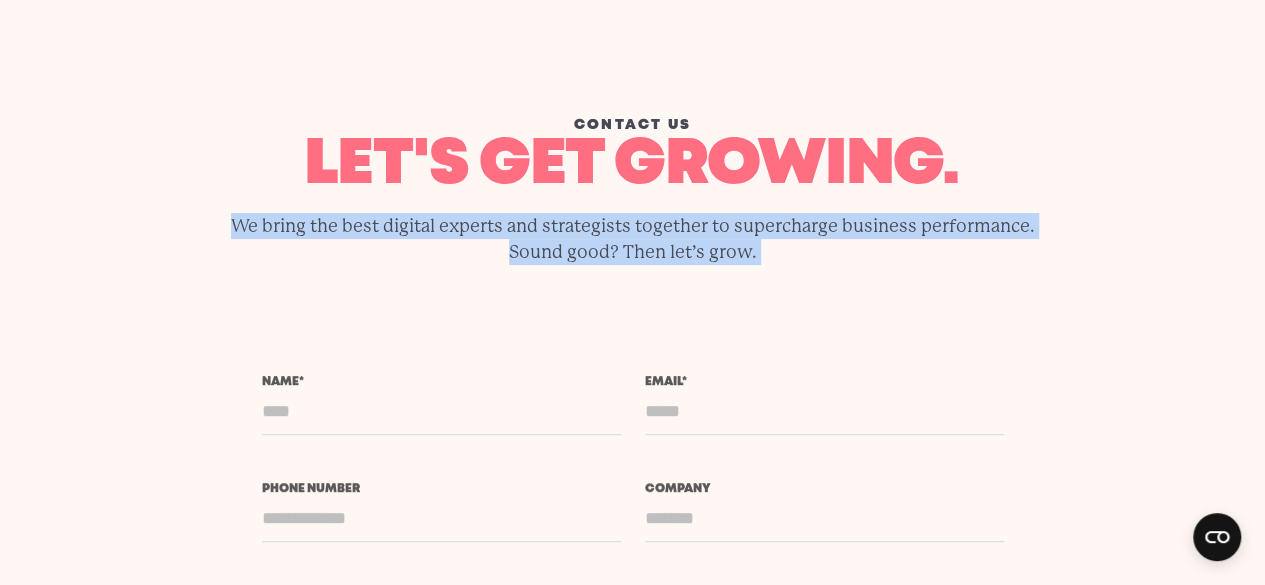 click on "We bring the best digital experts and strategists together to supercharge business performance. Sound good? Then let’s grow." at bounding box center (633, 239) 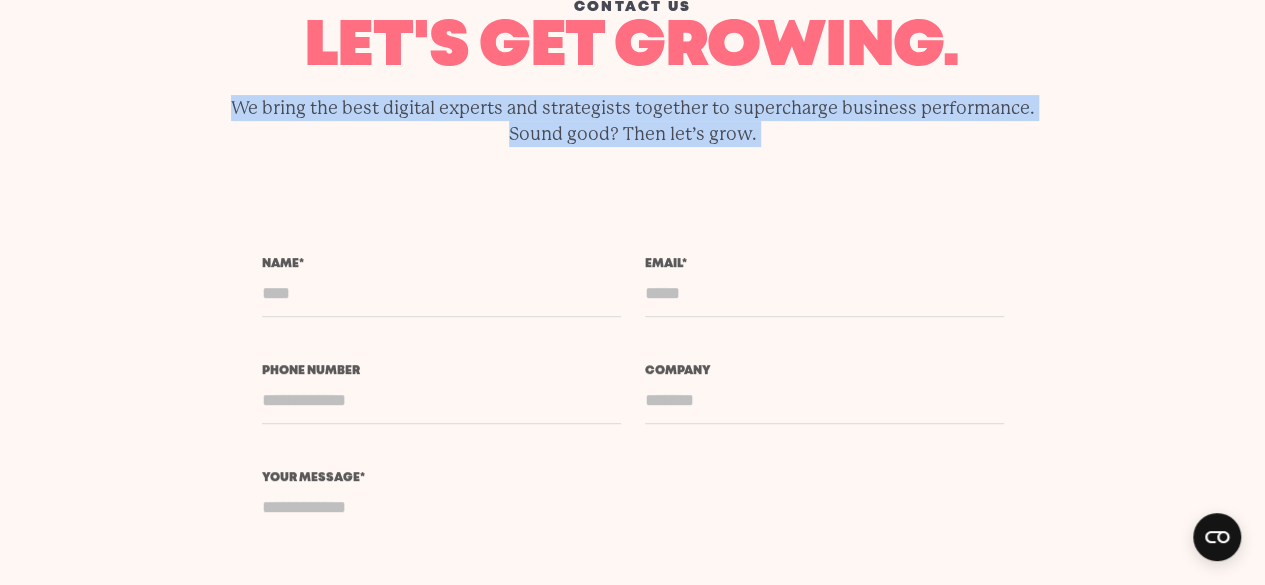 scroll, scrollTop: 400, scrollLeft: 0, axis: vertical 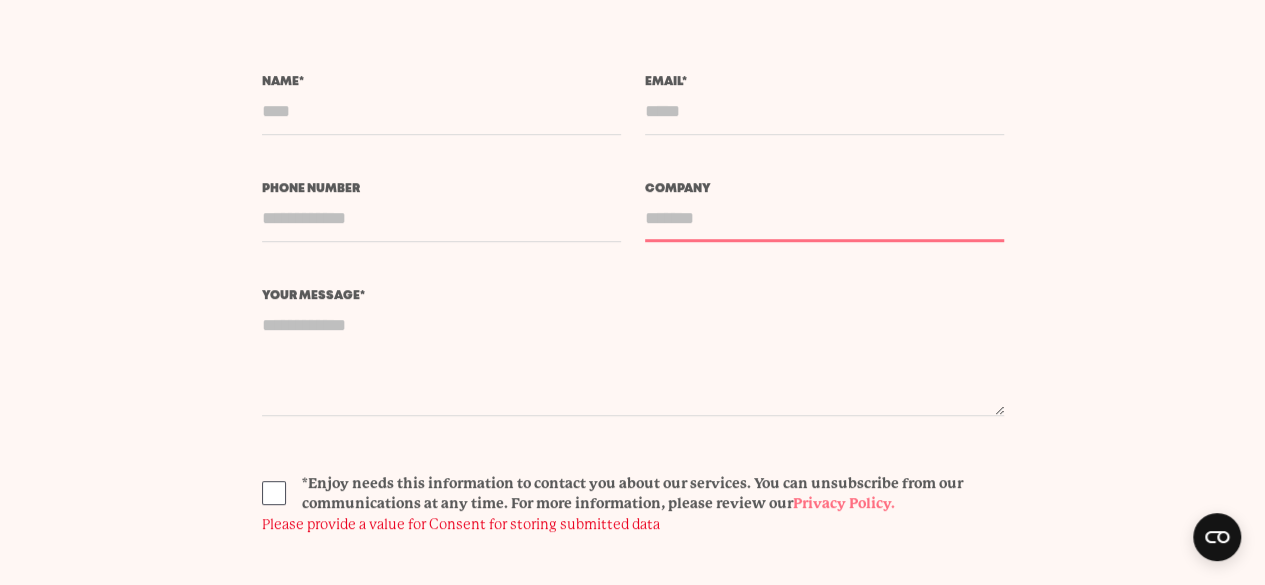 click on "Company" at bounding box center [824, 218] 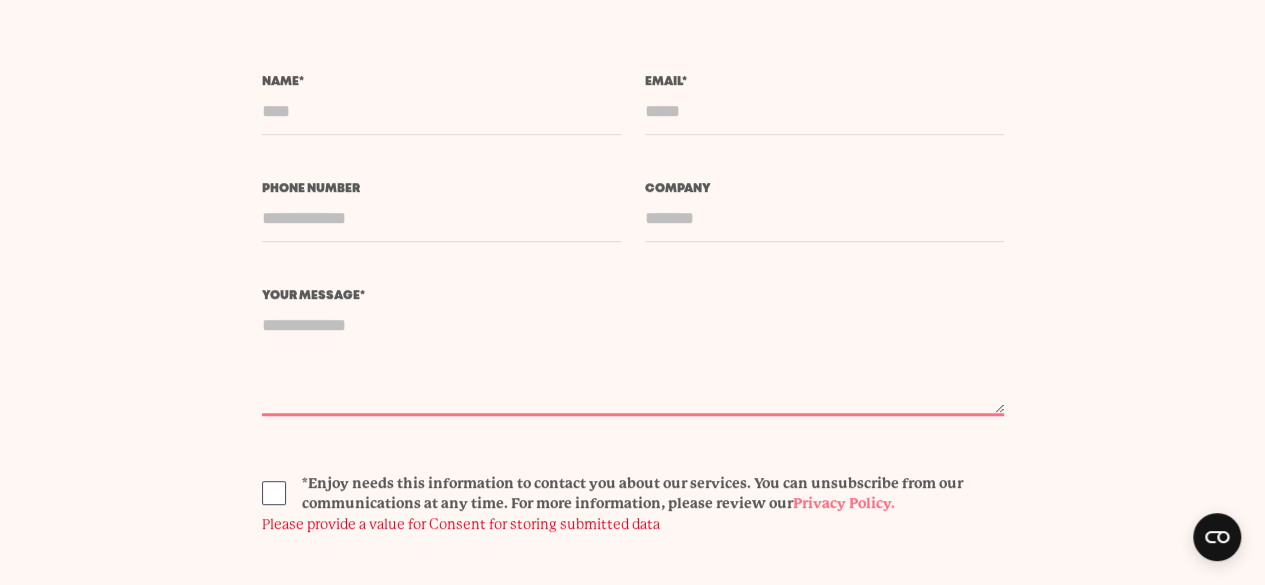 click on "Your message                                              *" at bounding box center (633, 359) 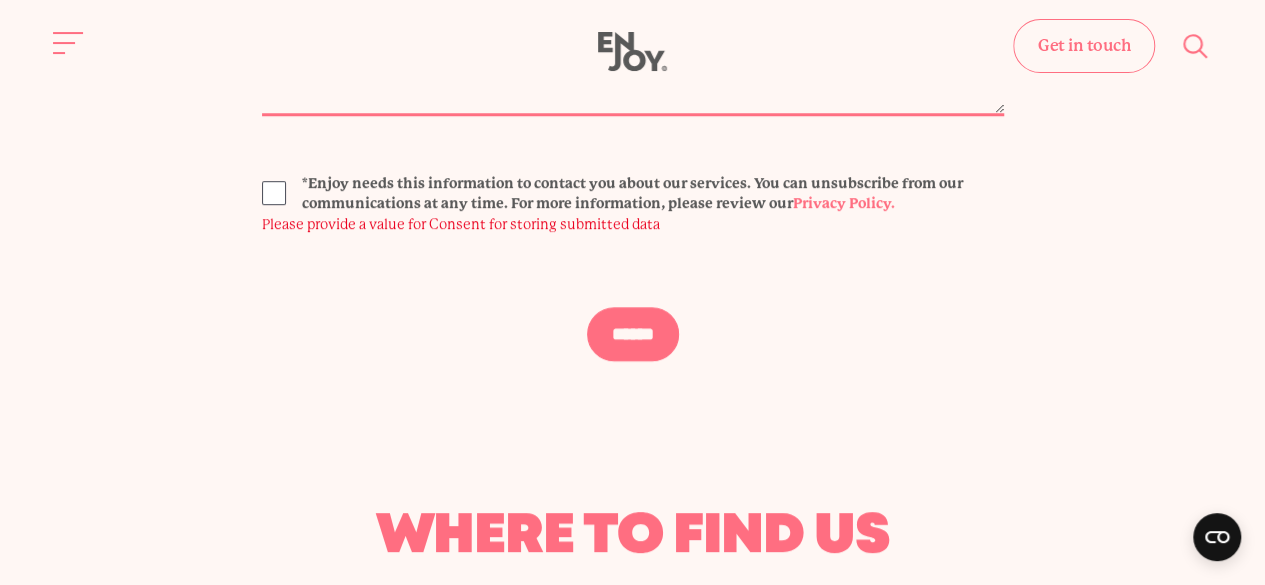 scroll, scrollTop: 400, scrollLeft: 0, axis: vertical 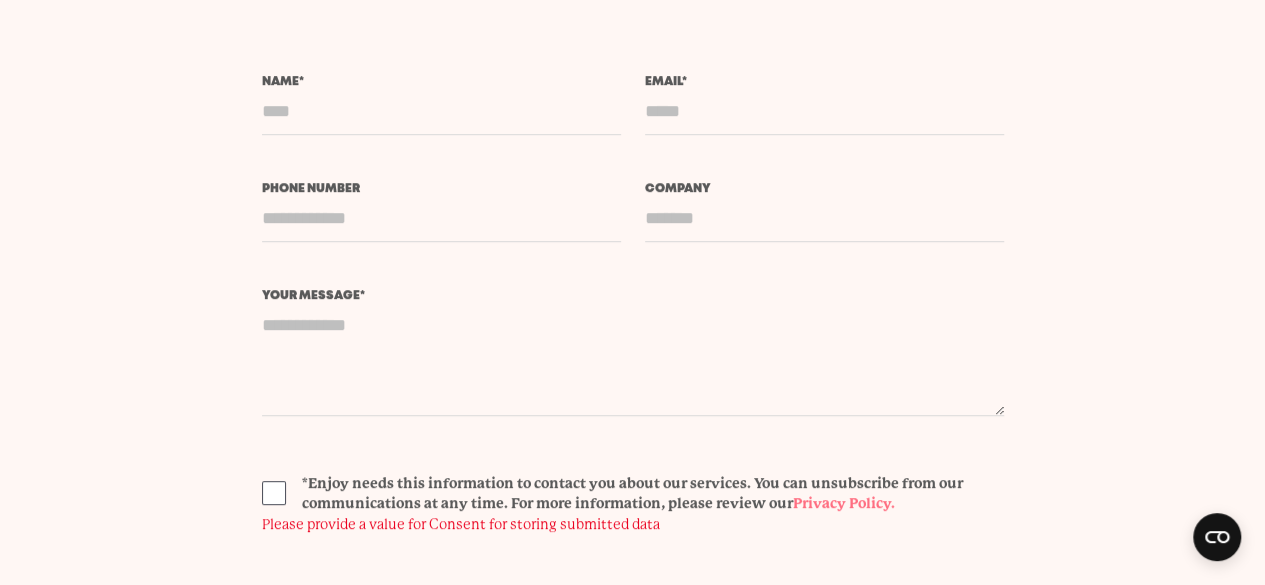 click at bounding box center (824, 135) 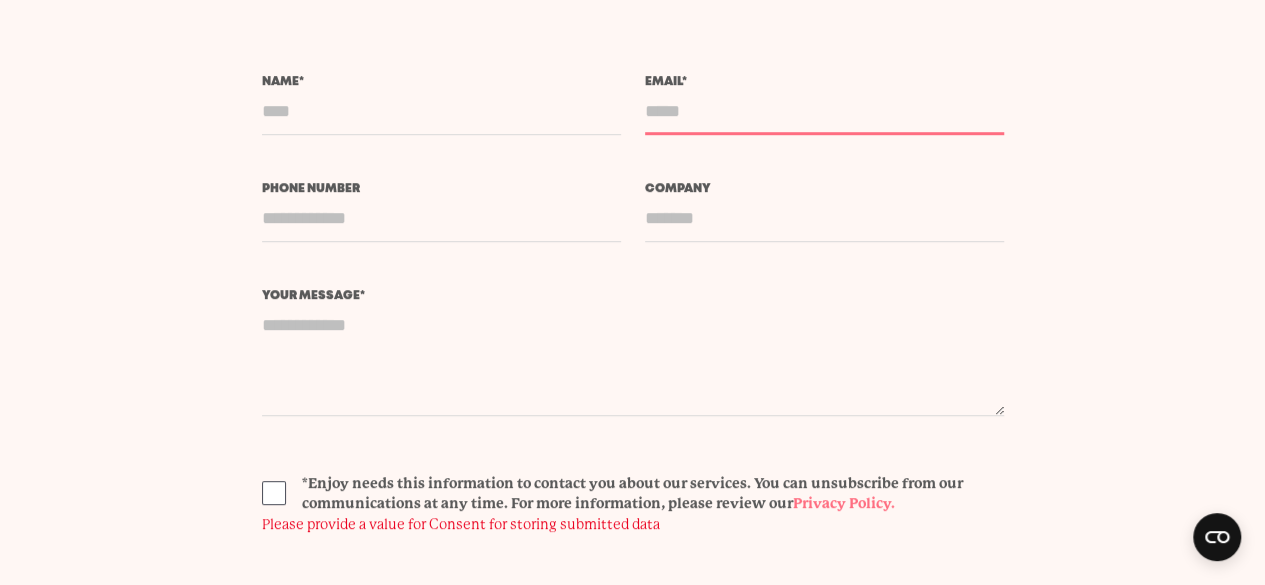 click on "Email                                              *" at bounding box center [824, 111] 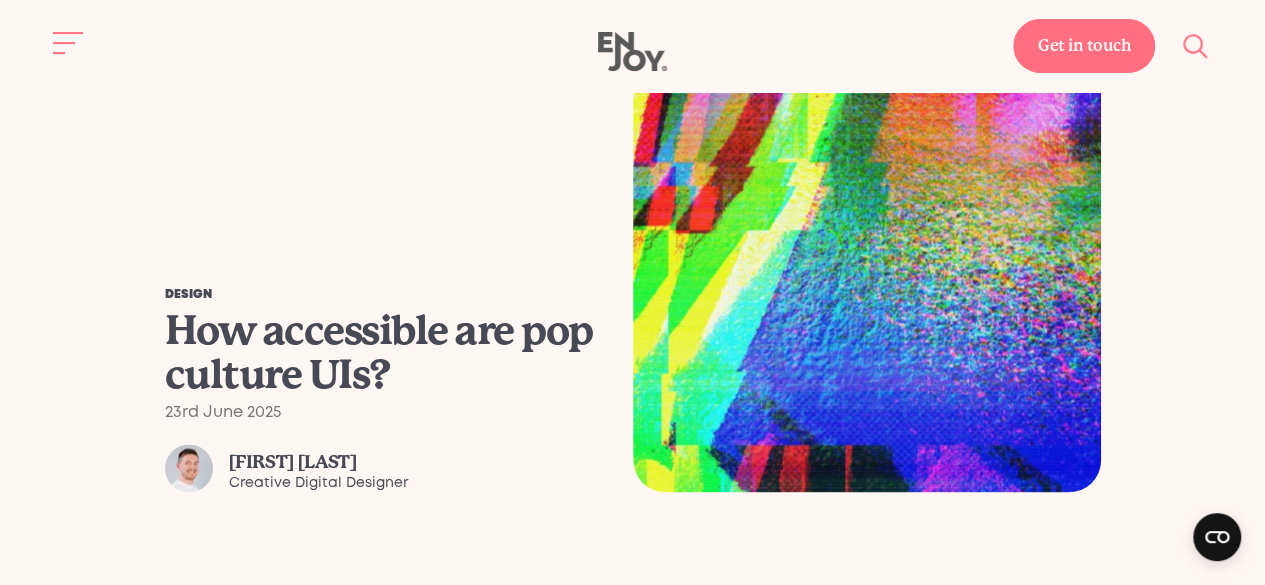 scroll, scrollTop: 1500, scrollLeft: 0, axis: vertical 